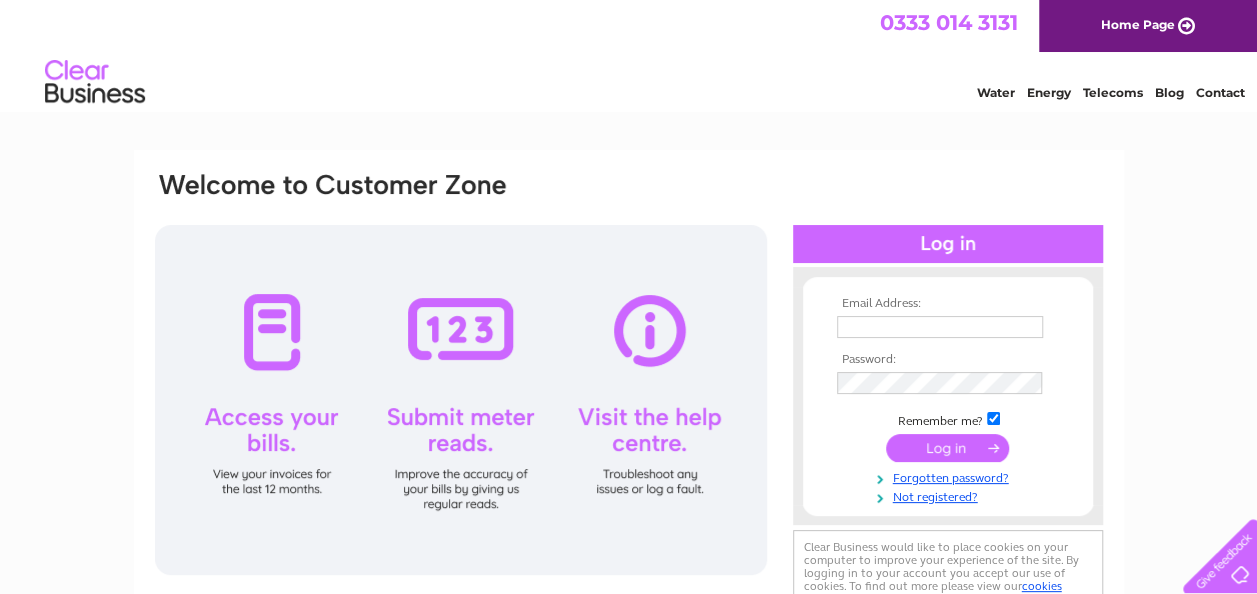 scroll, scrollTop: 0, scrollLeft: 0, axis: both 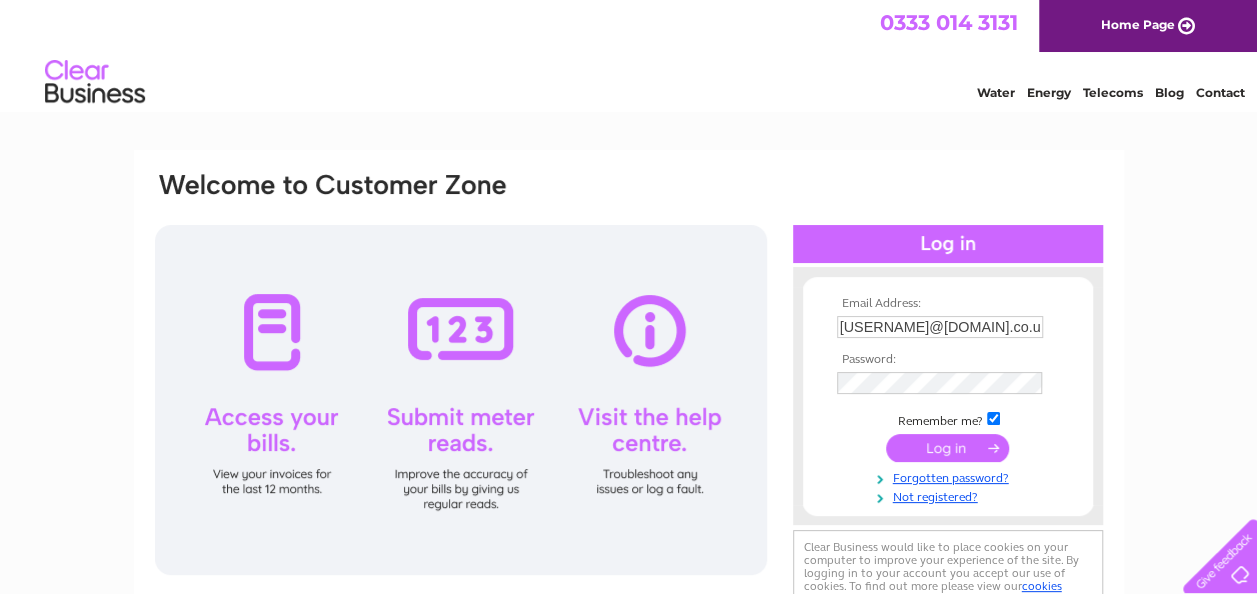 click at bounding box center [947, 448] 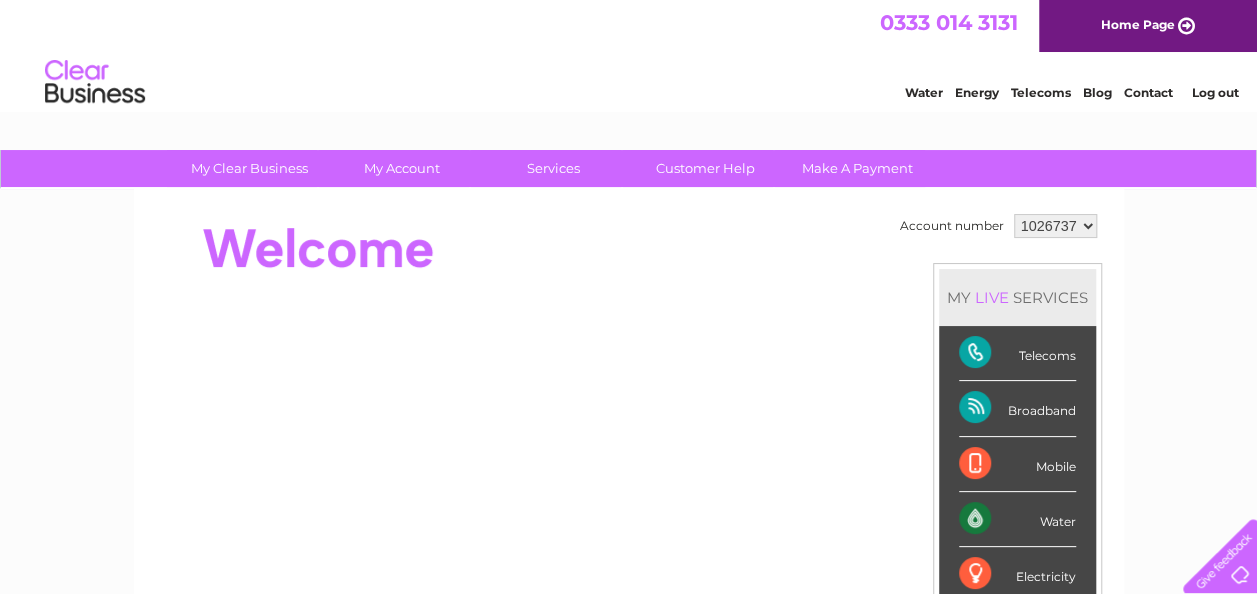 scroll, scrollTop: 0, scrollLeft: 0, axis: both 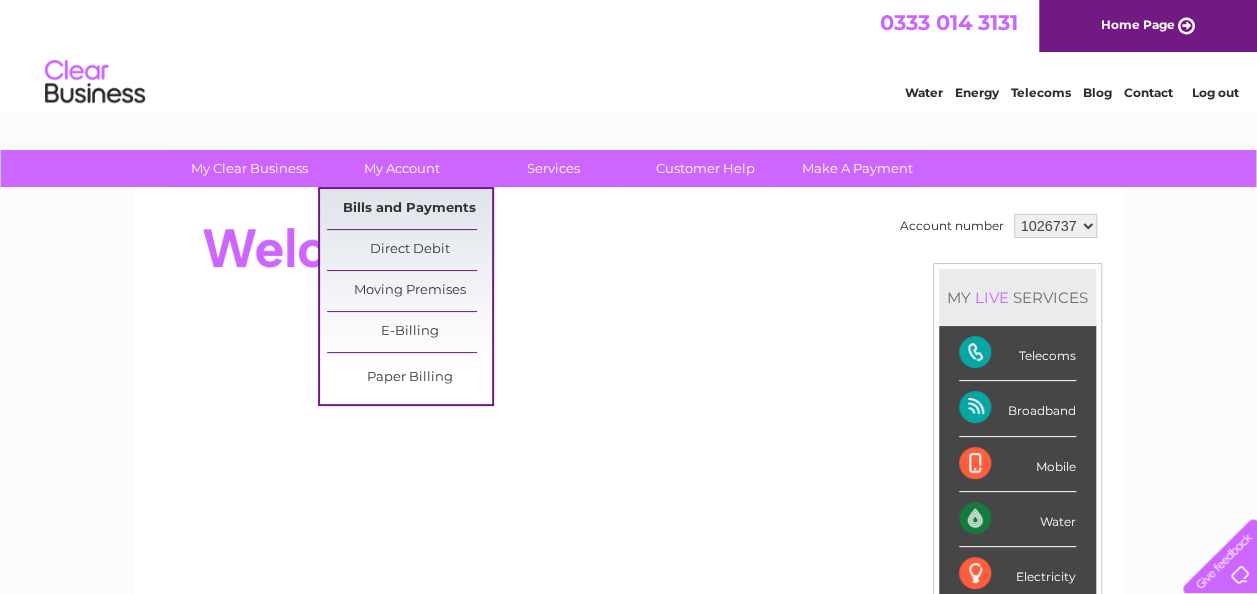 click on "Bills and Payments" at bounding box center [409, 209] 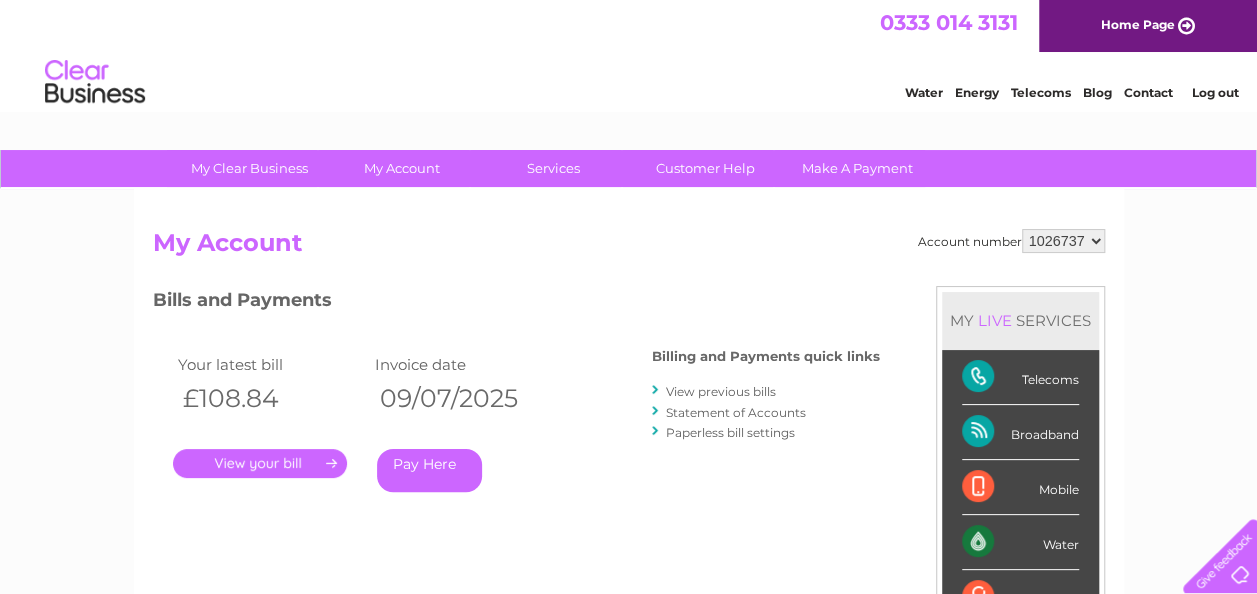 scroll, scrollTop: 0, scrollLeft: 0, axis: both 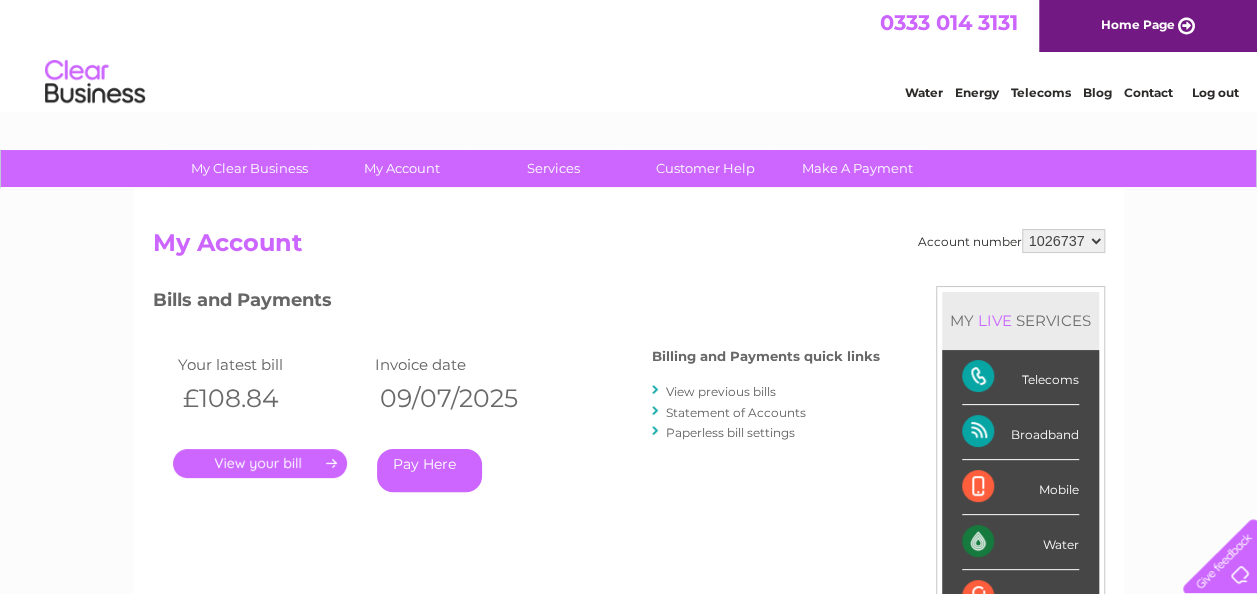 click on "." at bounding box center [260, 463] 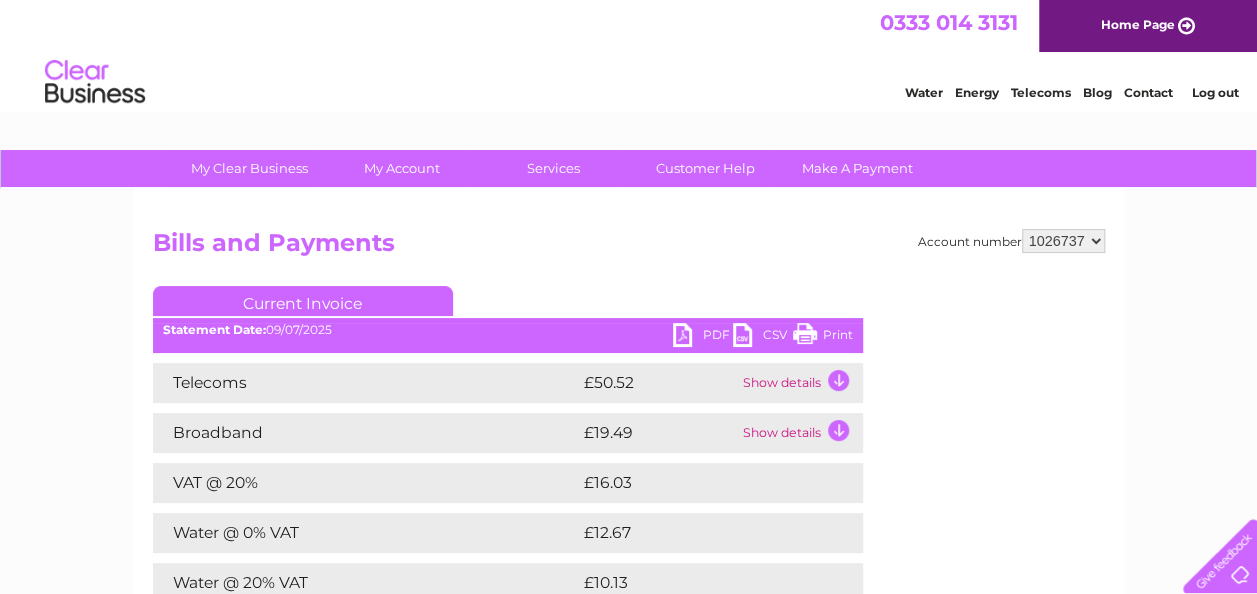 scroll, scrollTop: 0, scrollLeft: 0, axis: both 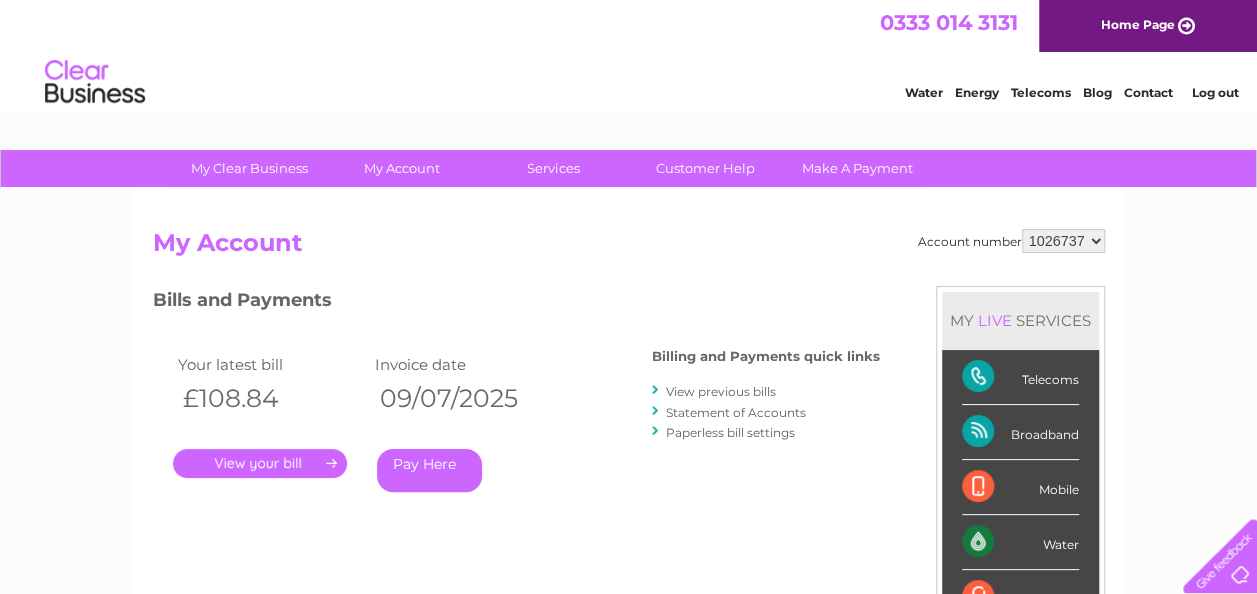 click on "View previous bills" at bounding box center [721, 391] 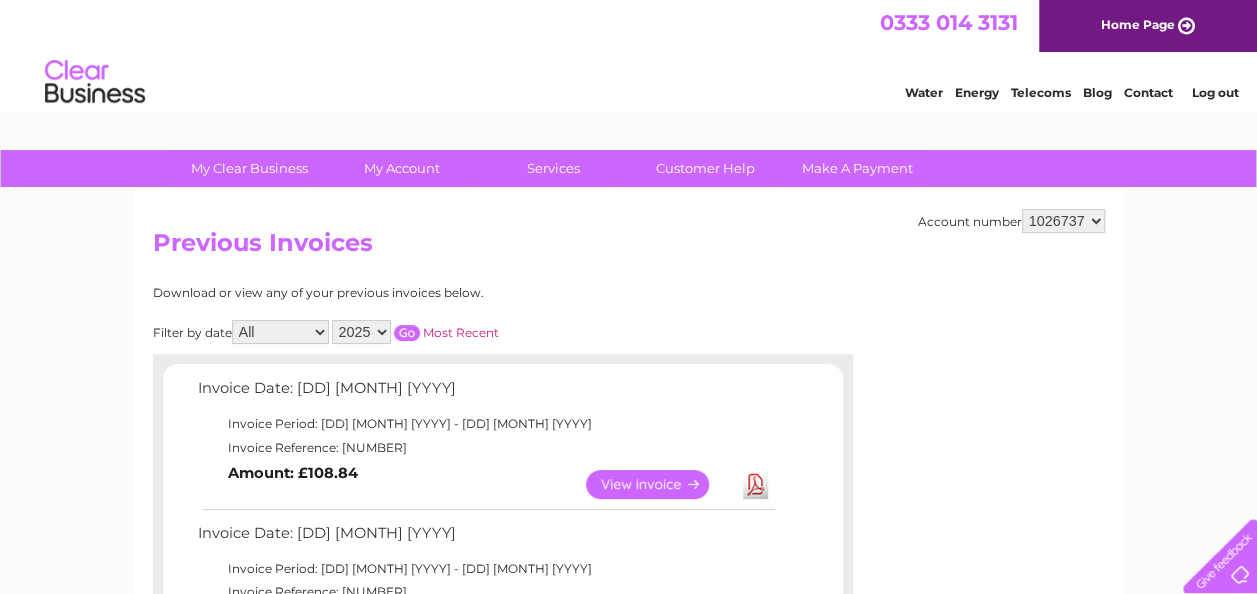 scroll, scrollTop: 0, scrollLeft: 0, axis: both 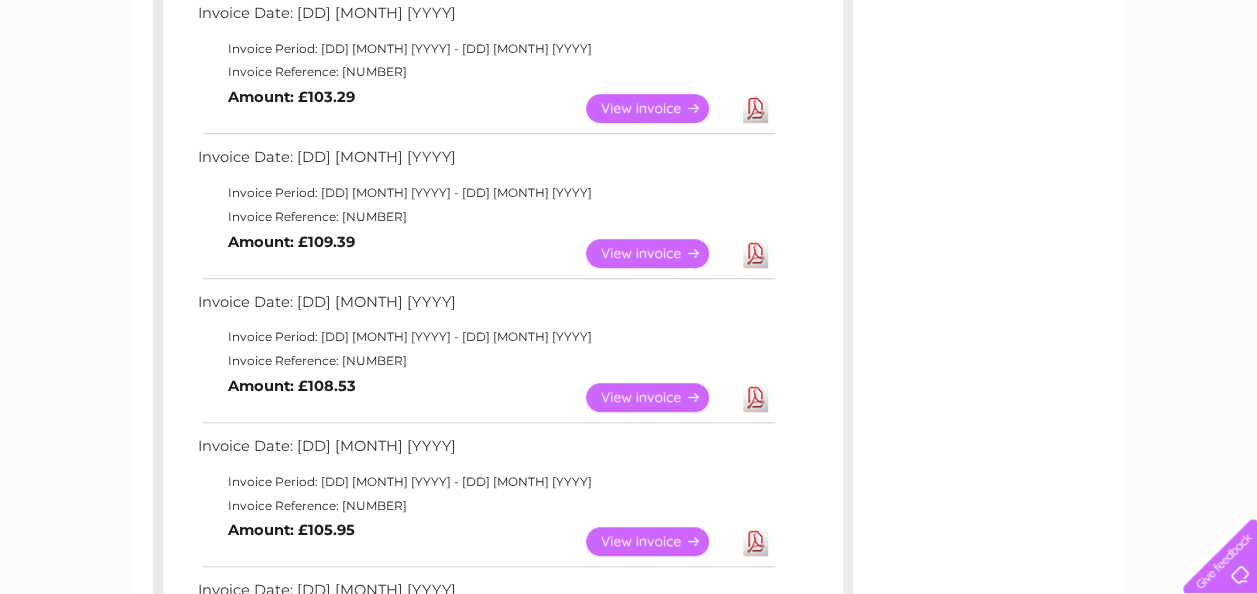 click on "Download" at bounding box center [755, 397] 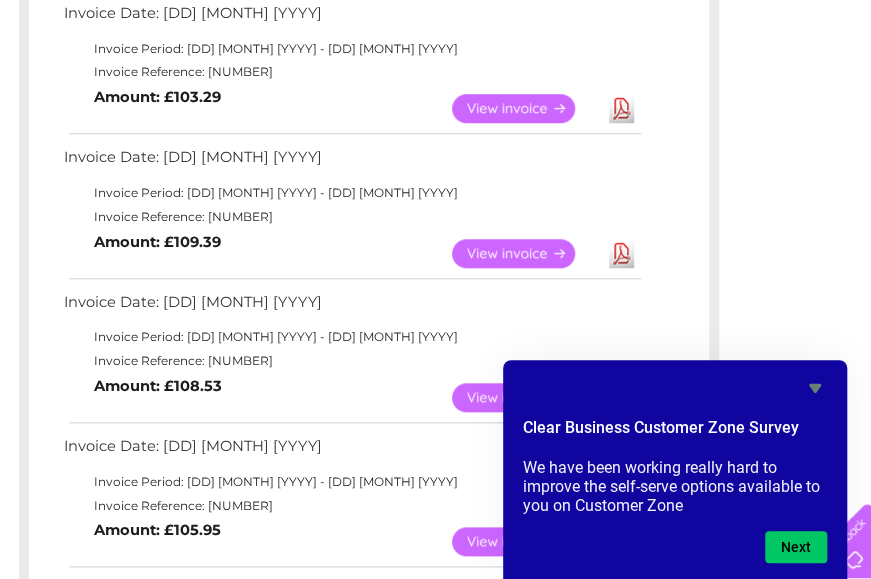 click on "Download" at bounding box center [621, 253] 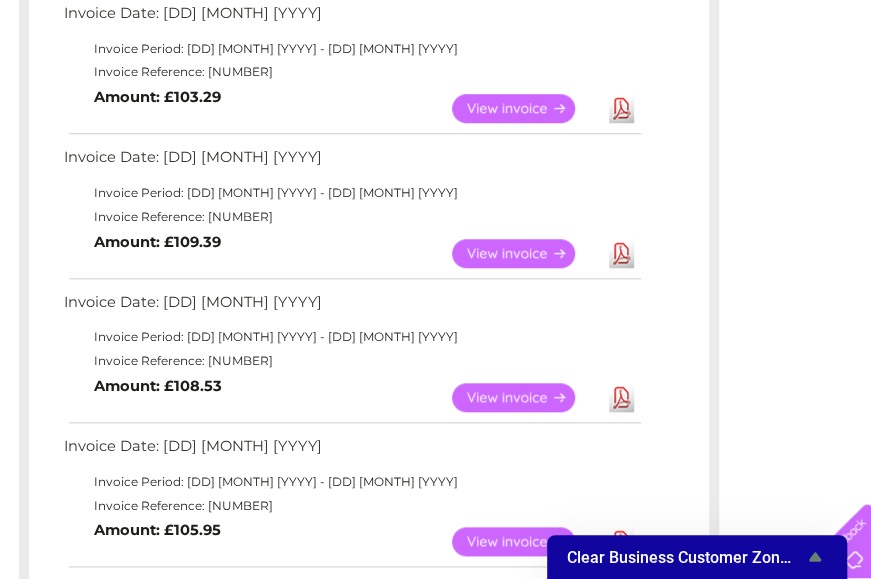 click on "View" at bounding box center (525, 397) 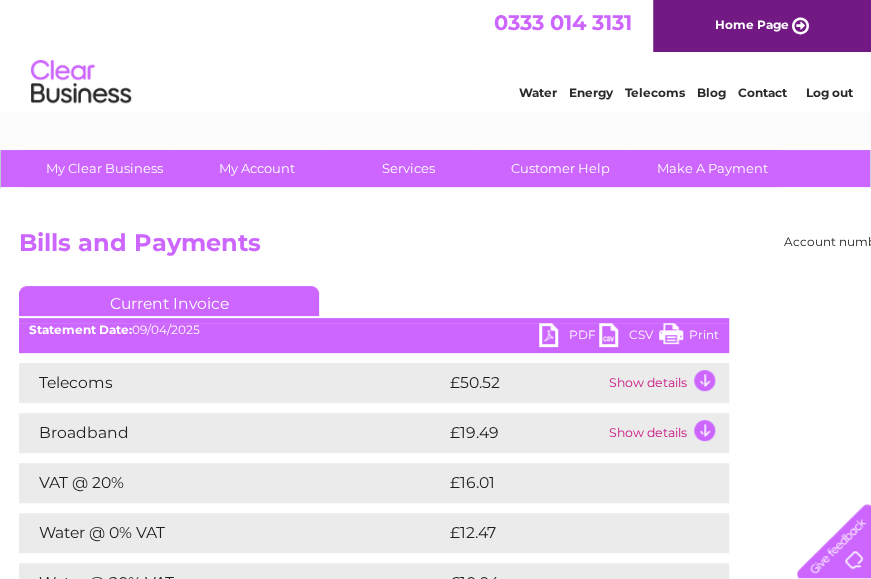 scroll, scrollTop: 0, scrollLeft: 0, axis: both 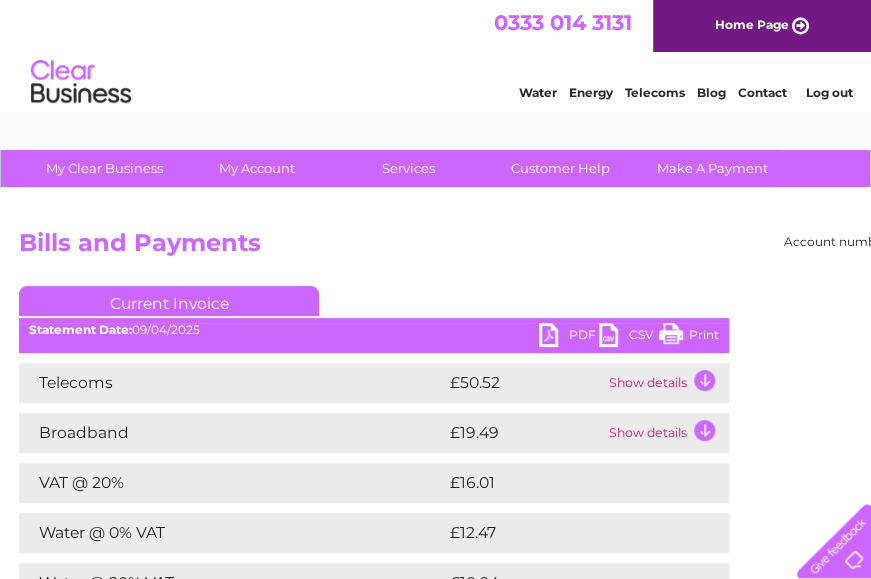 click on "Print" at bounding box center (689, 337) 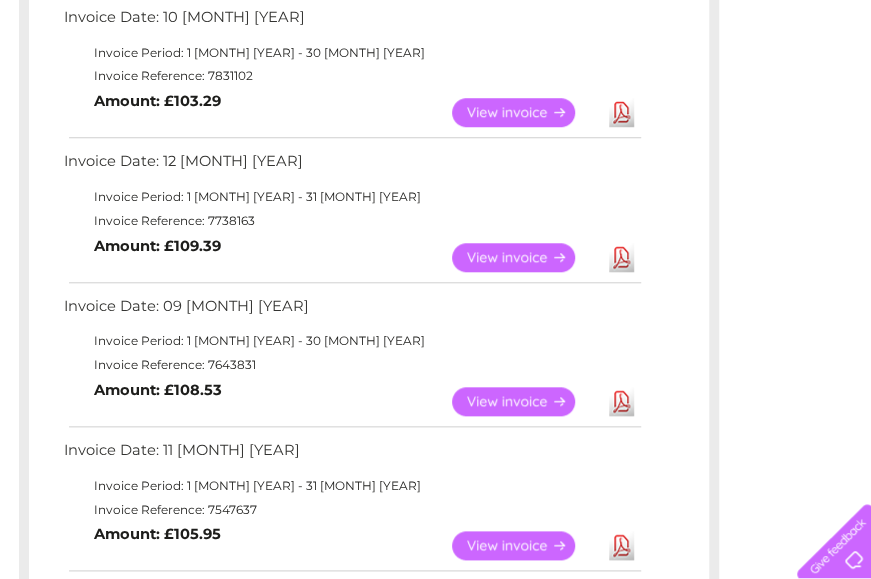 scroll, scrollTop: 0, scrollLeft: 0, axis: both 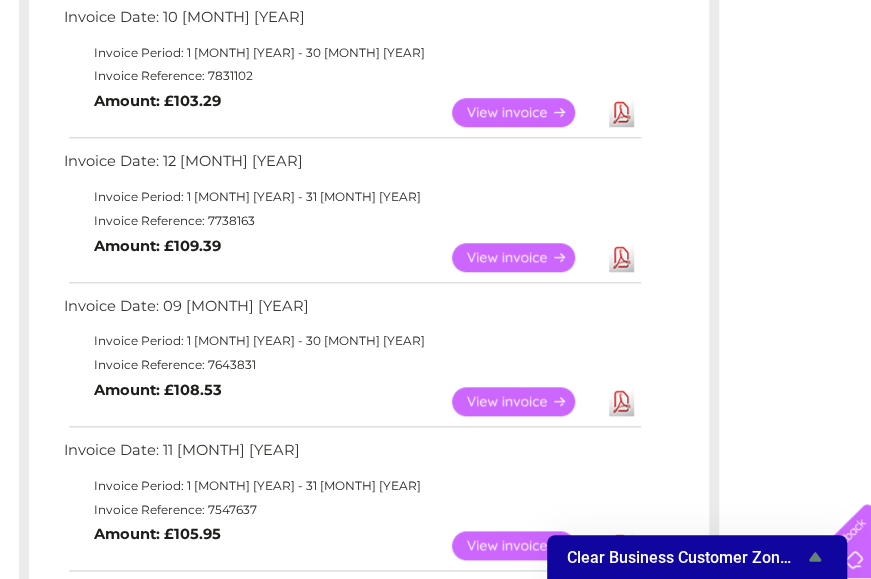 click on "View" at bounding box center (525, 257) 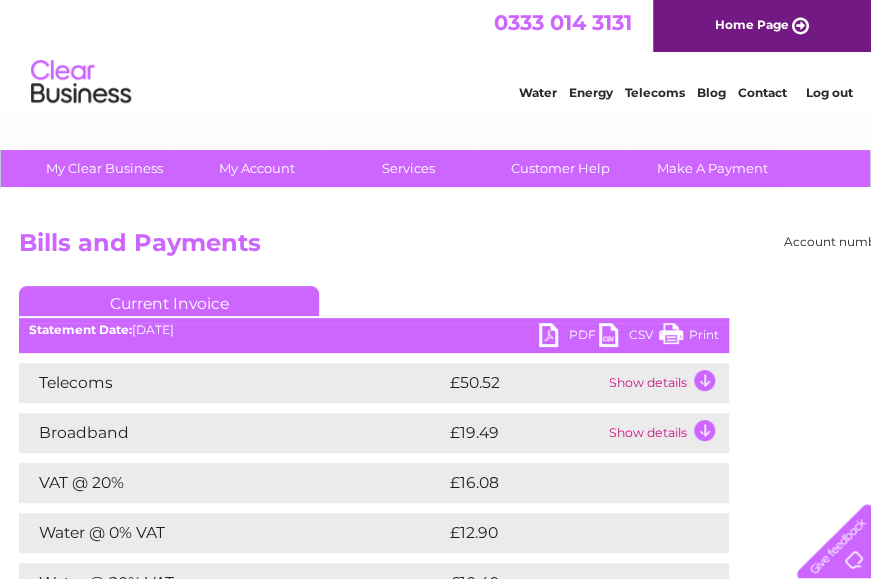 scroll, scrollTop: 0, scrollLeft: 0, axis: both 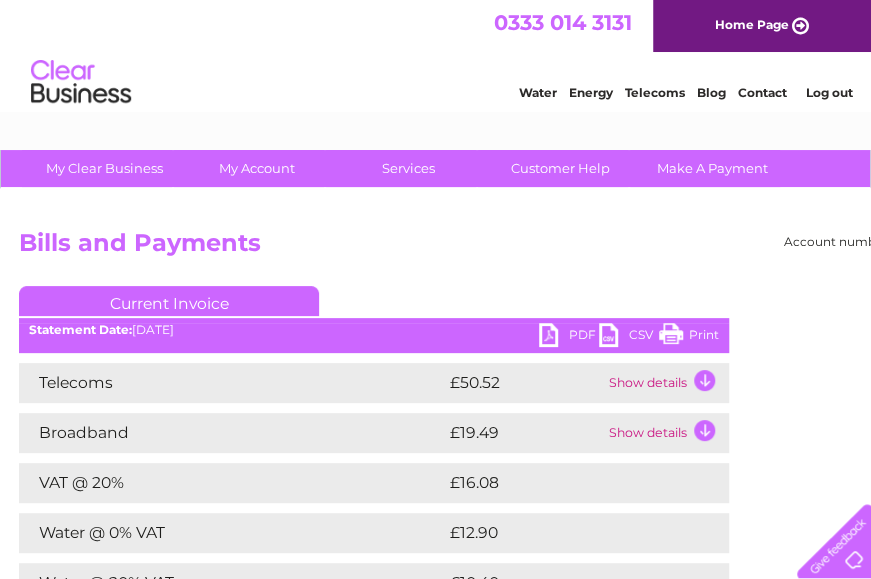 click on "Print" at bounding box center [689, 337] 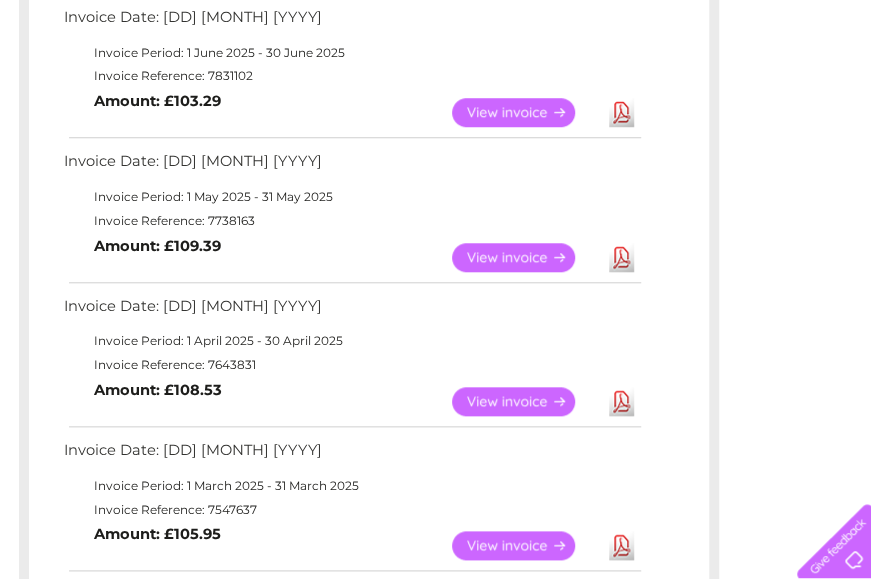 scroll, scrollTop: 0, scrollLeft: 0, axis: both 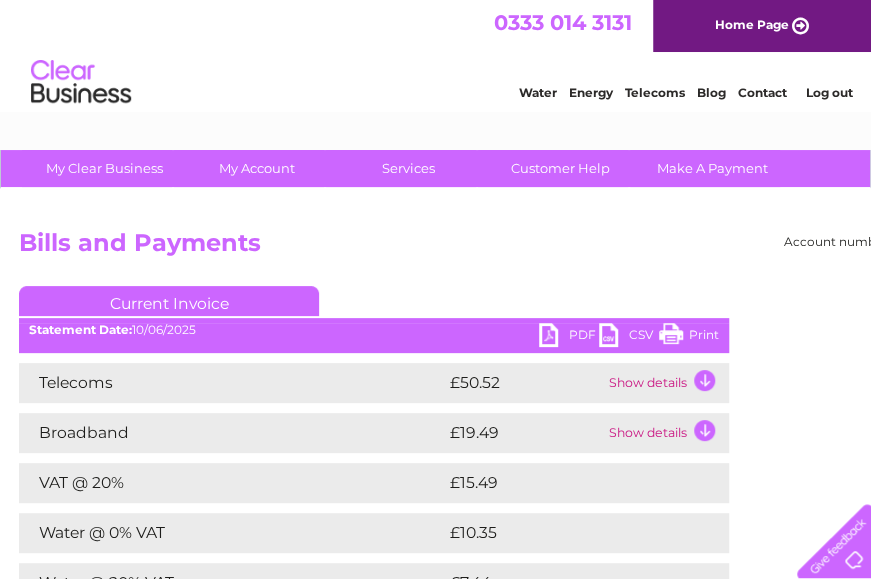click on "Print" at bounding box center (689, 337) 